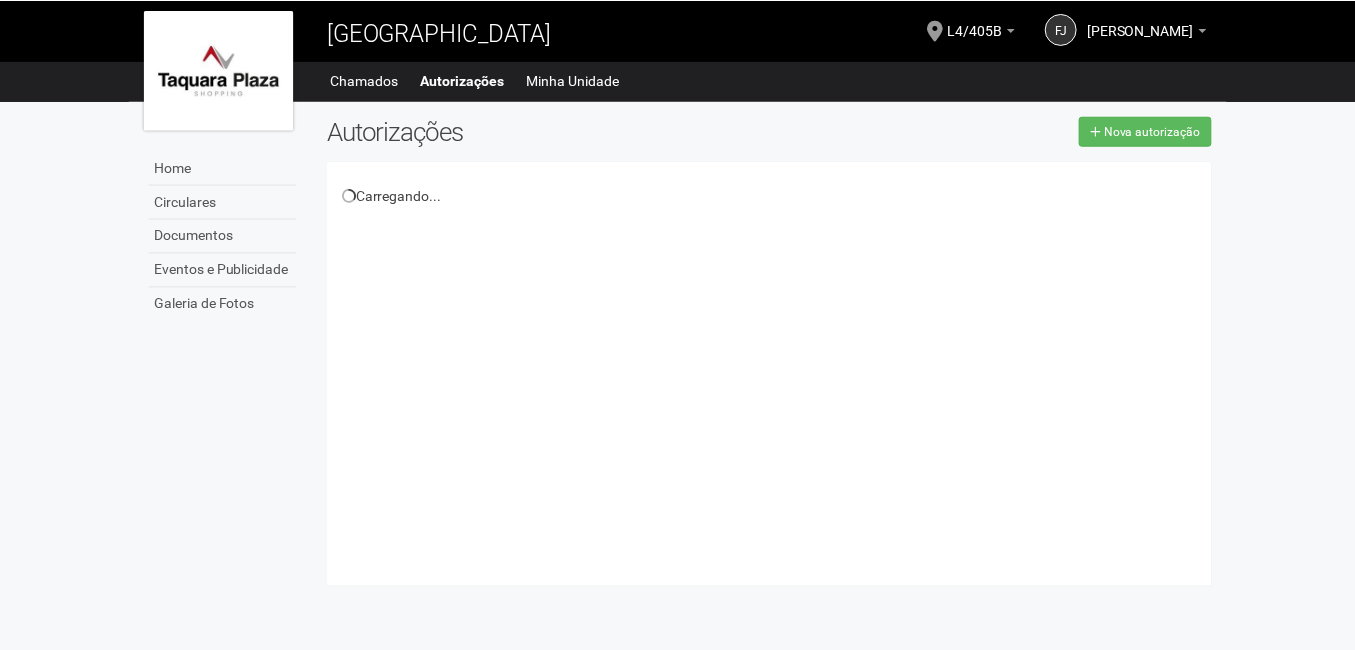 scroll, scrollTop: 0, scrollLeft: 0, axis: both 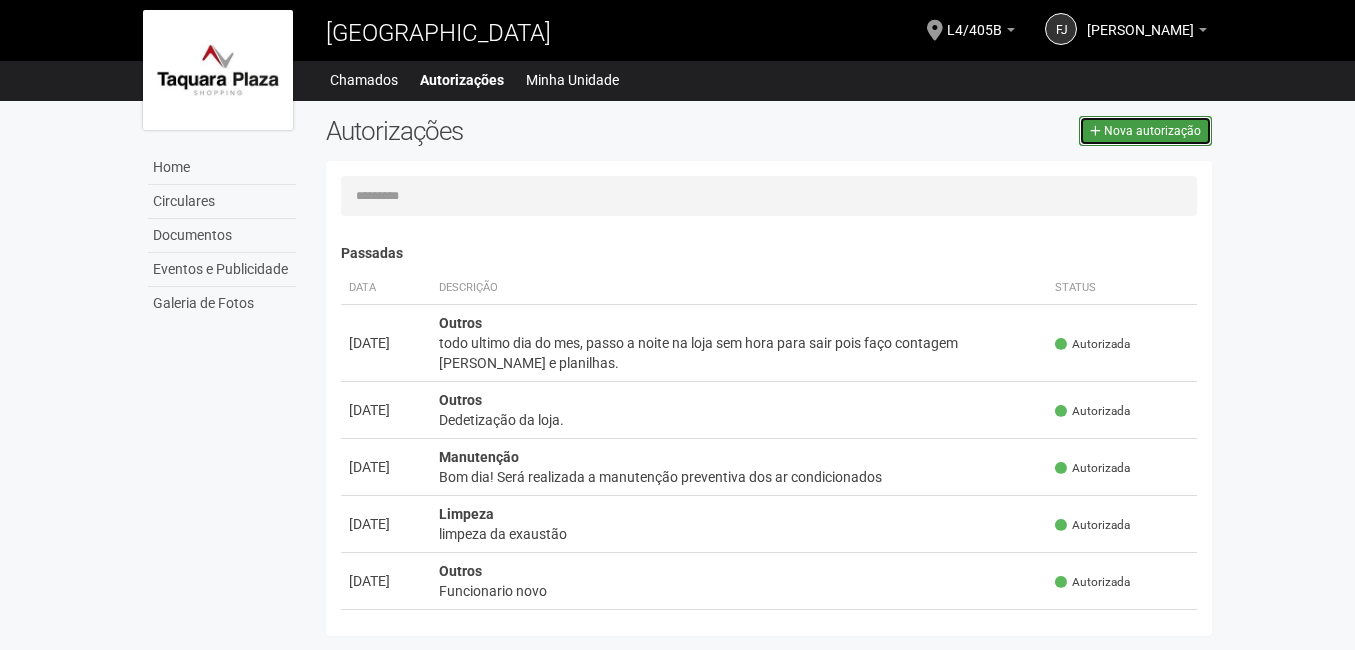 click on "Nova autorização" at bounding box center [1145, 131] 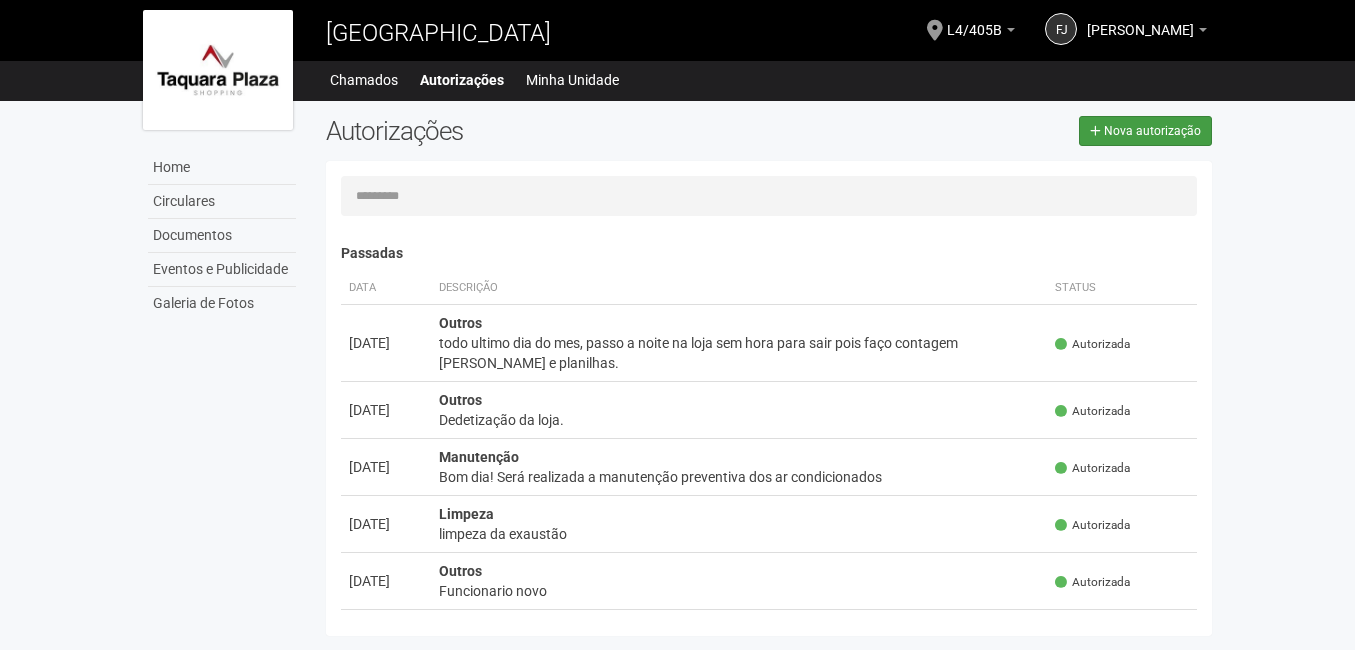 select on "**" 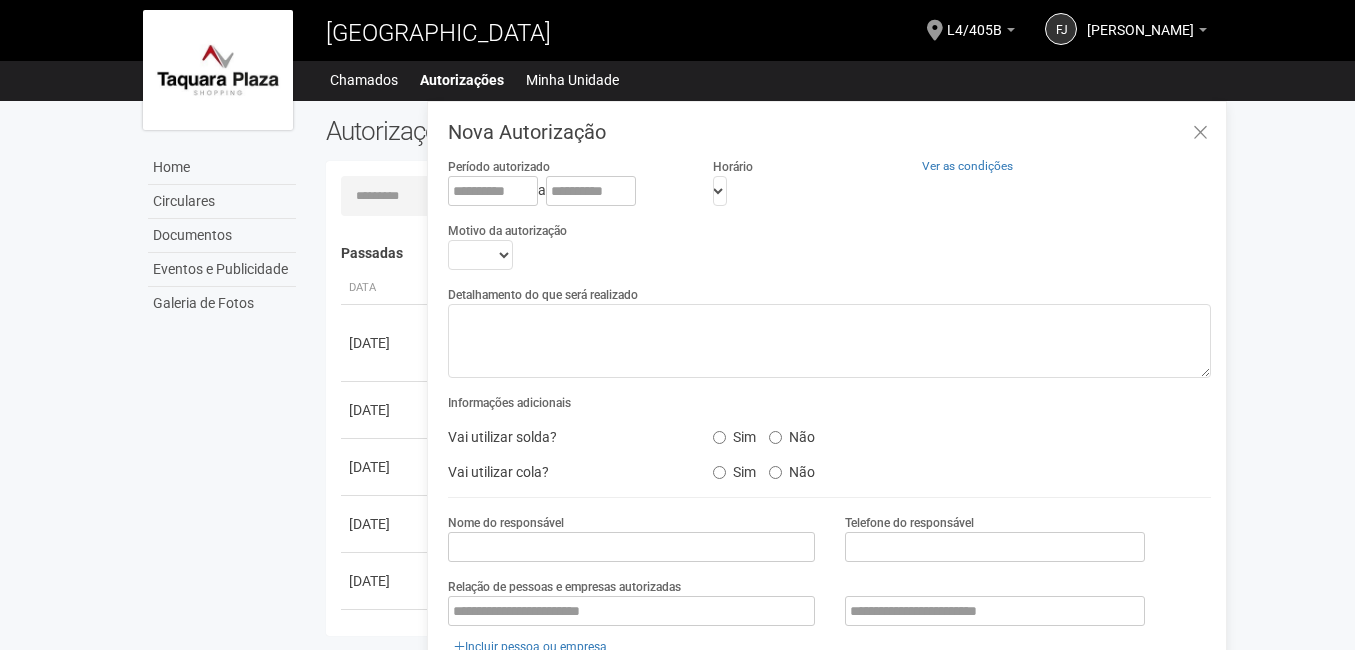 scroll, scrollTop: 31, scrollLeft: 0, axis: vertical 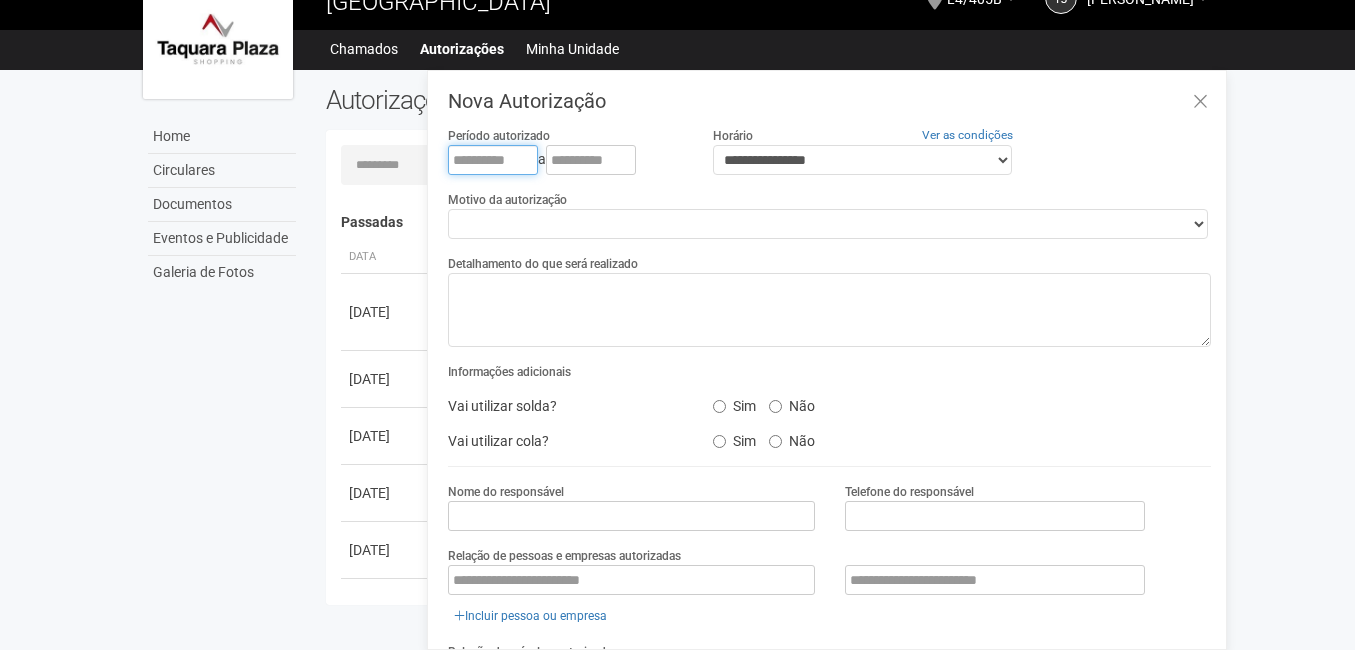 click at bounding box center [493, 160] 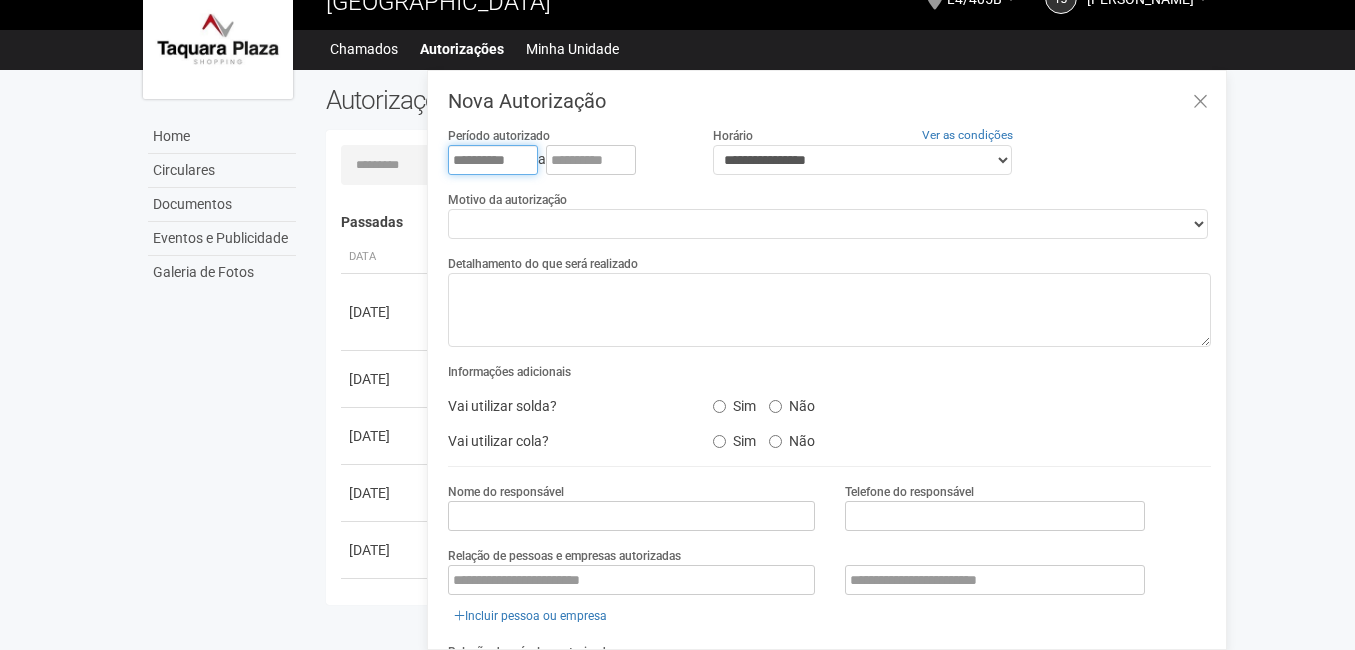 type on "**********" 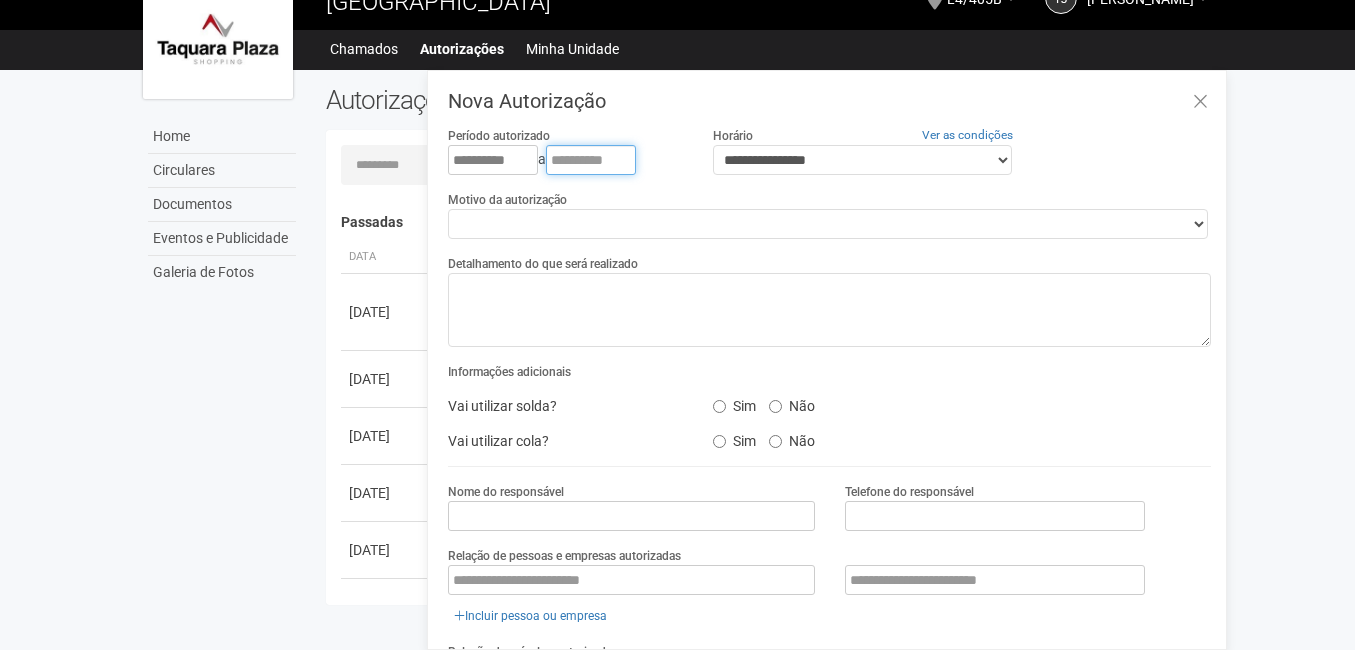 click at bounding box center [591, 160] 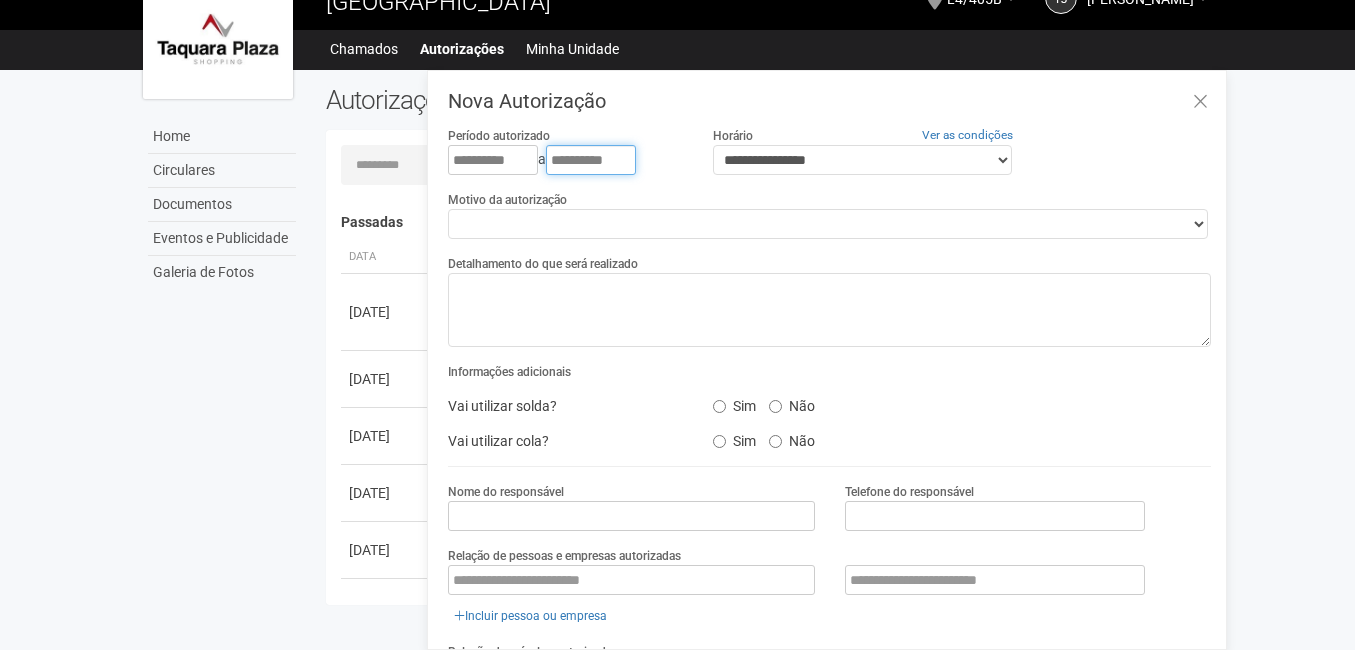 type on "**********" 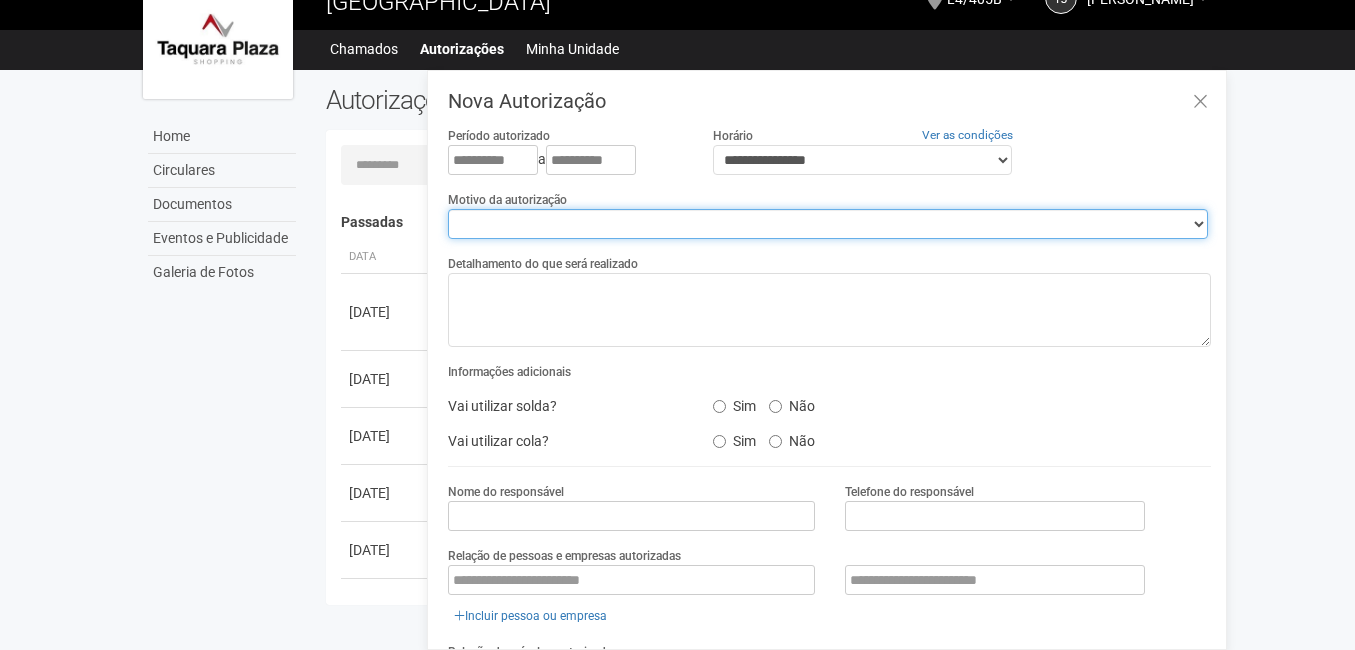 click on "**********" at bounding box center (828, 224) 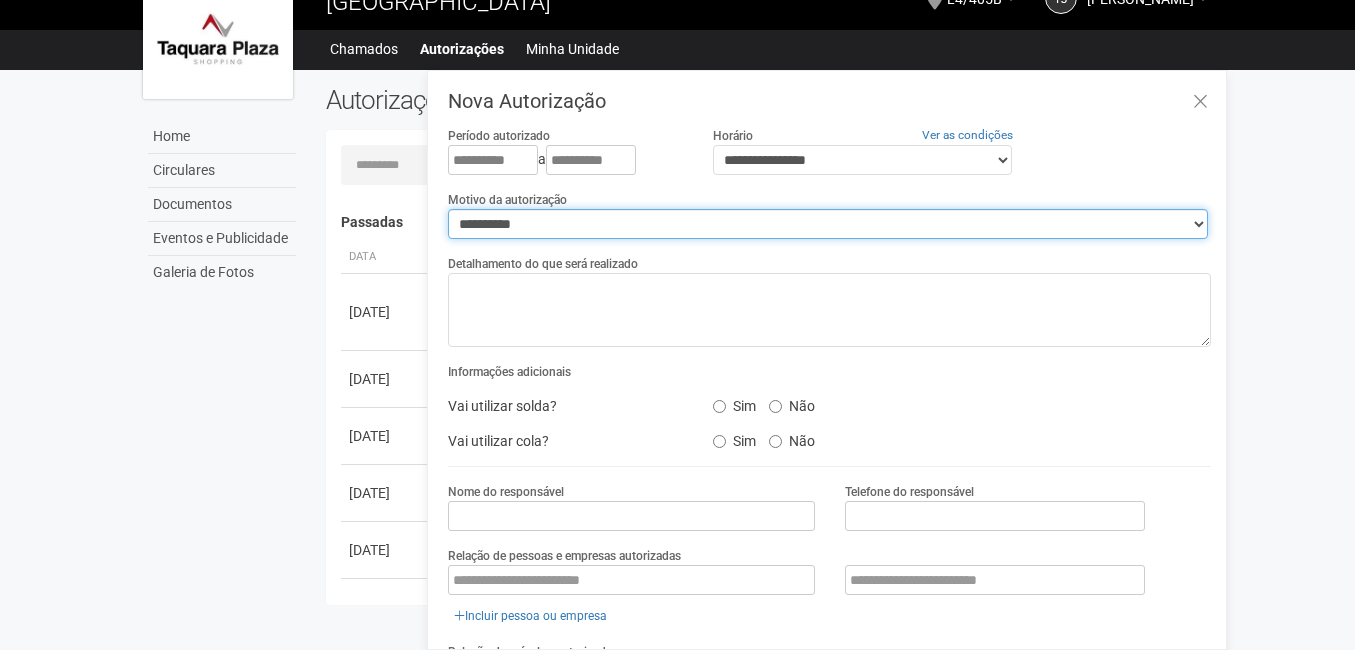 click on "**********" at bounding box center [828, 224] 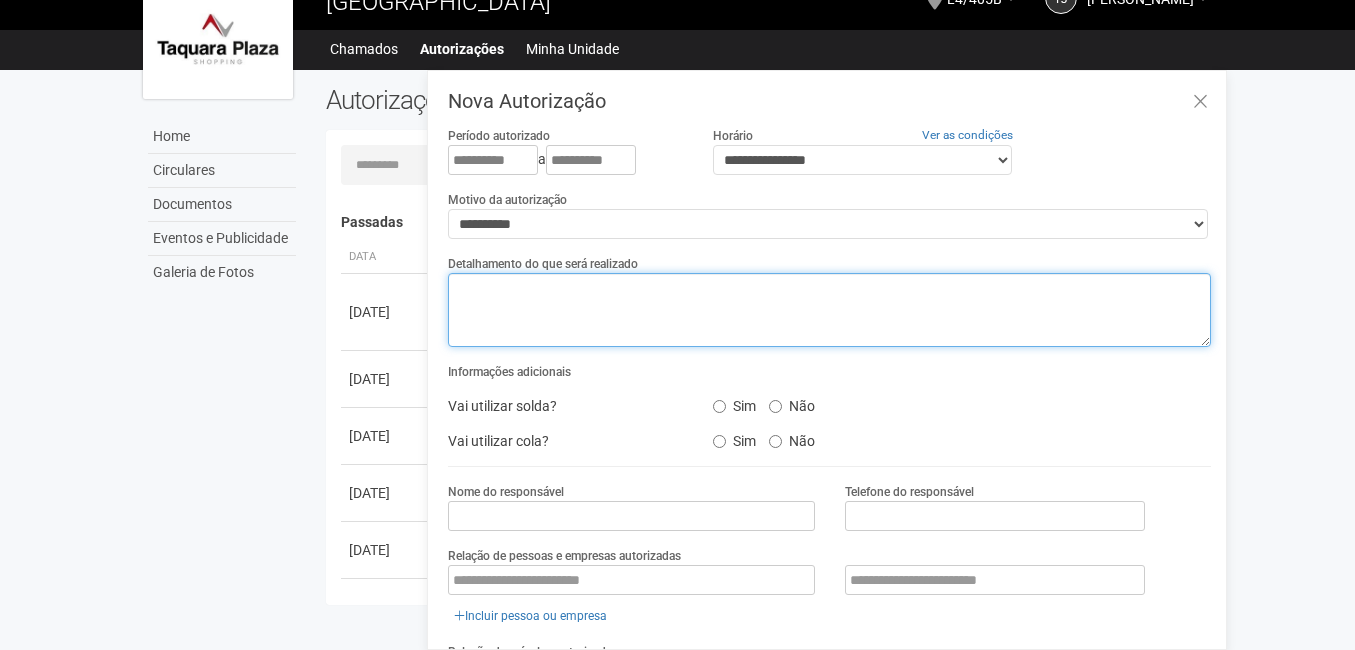 click at bounding box center (829, 310) 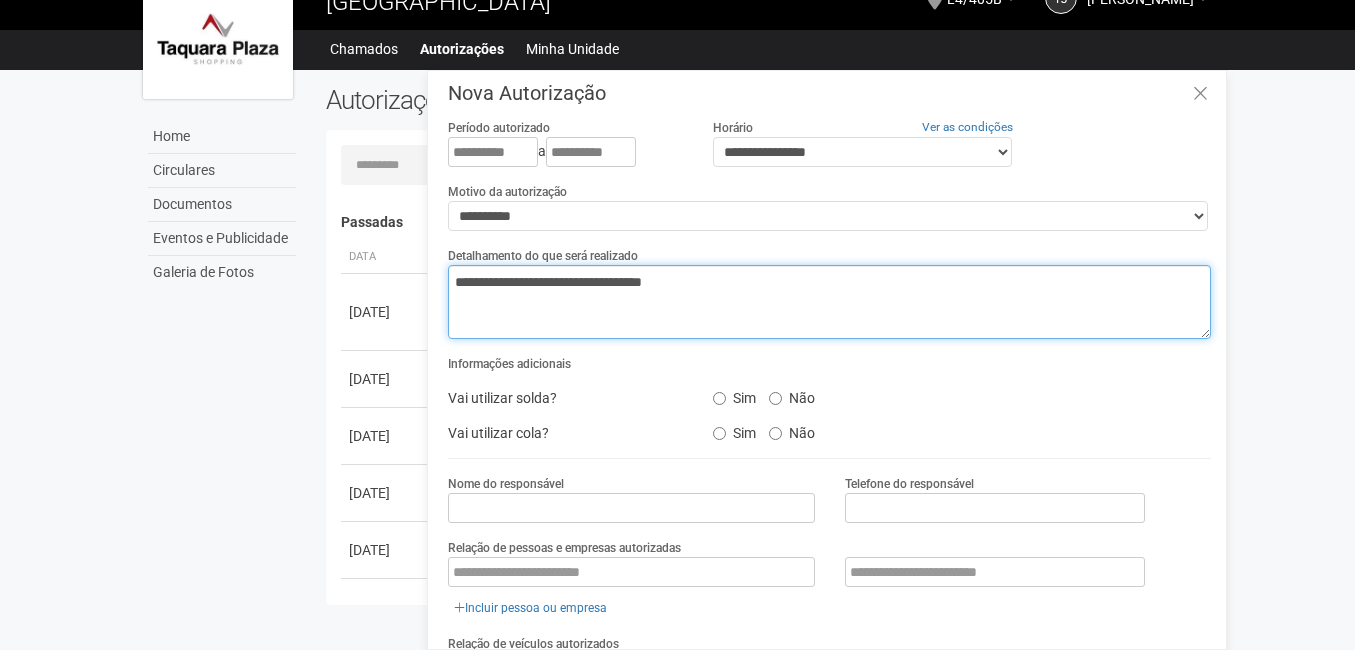 scroll, scrollTop: 0, scrollLeft: 0, axis: both 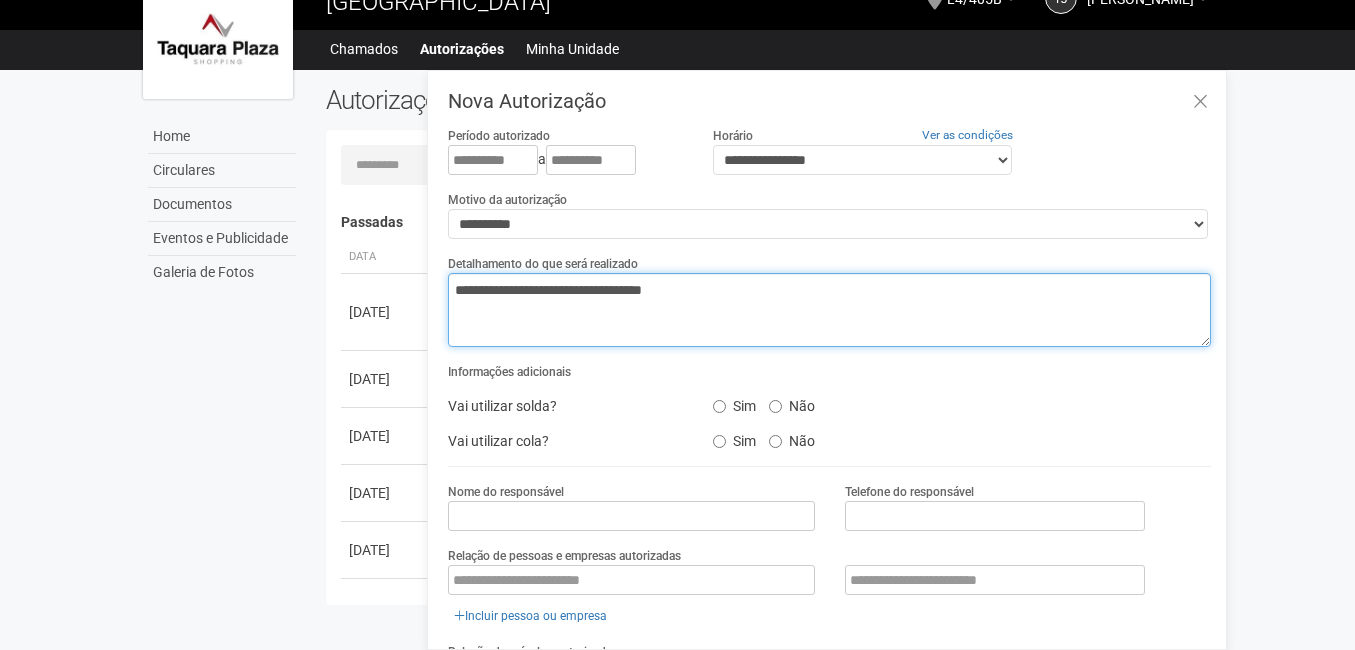type on "**********" 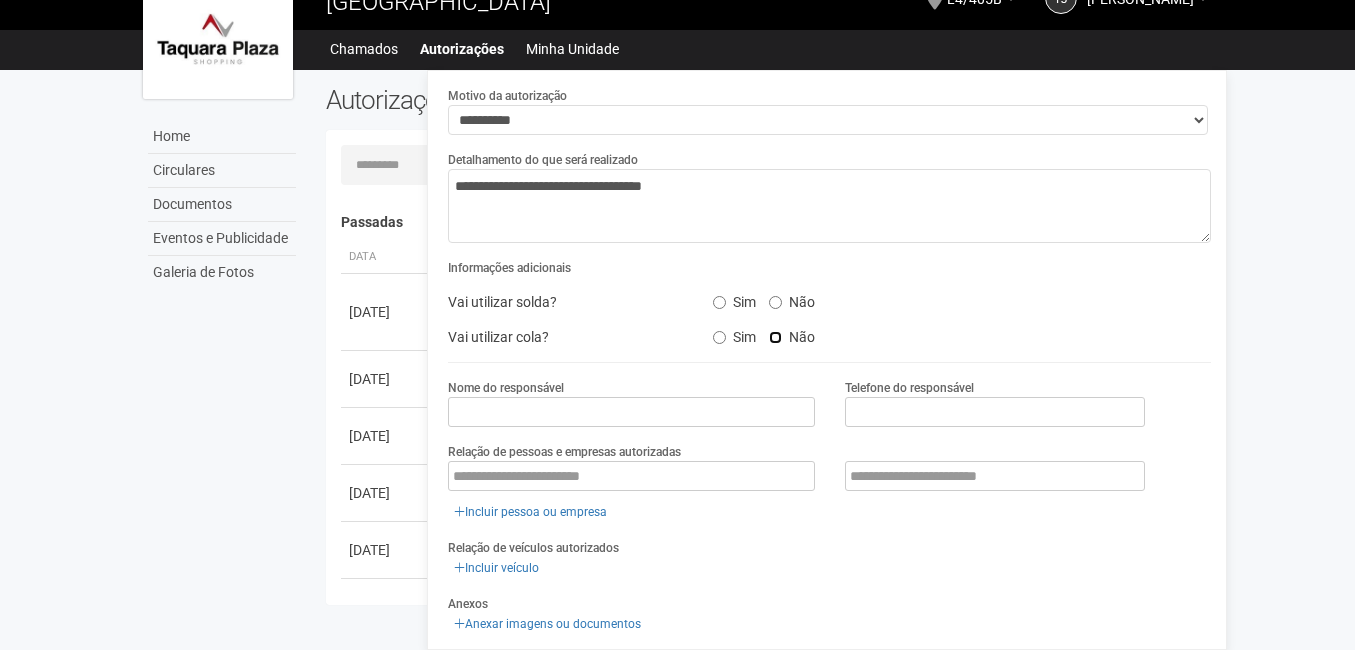 scroll, scrollTop: 133, scrollLeft: 0, axis: vertical 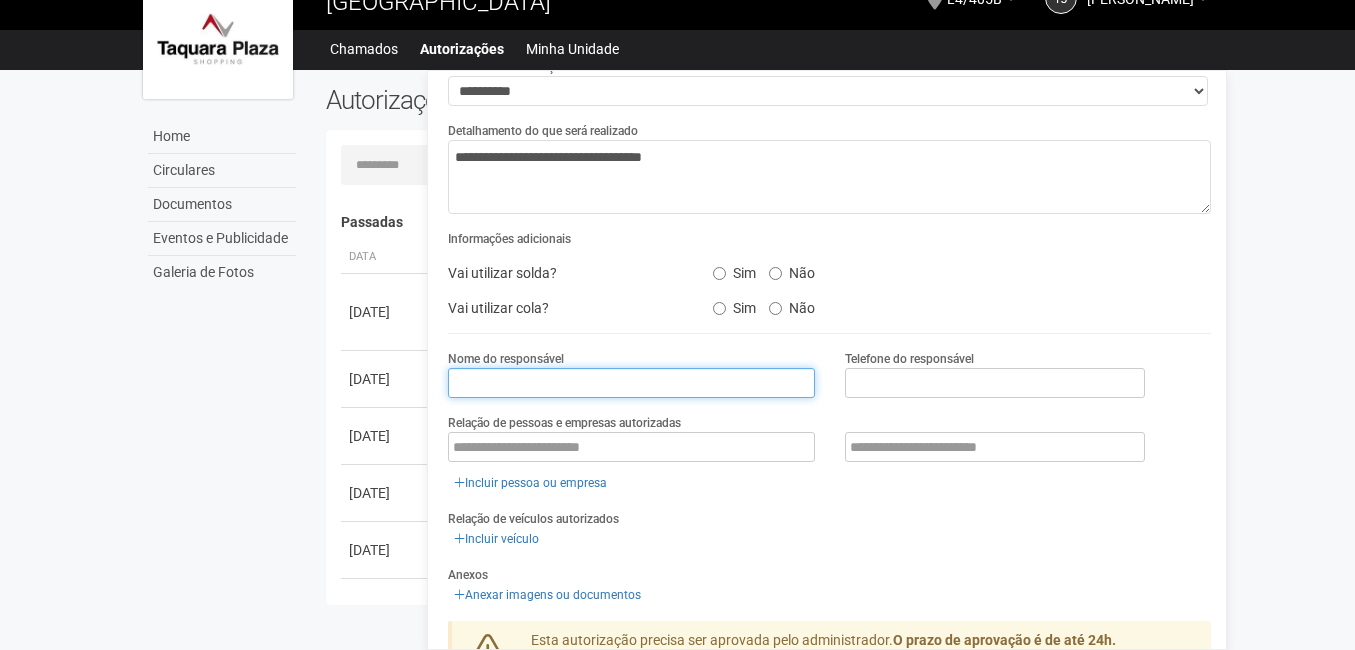 click at bounding box center [631, 383] 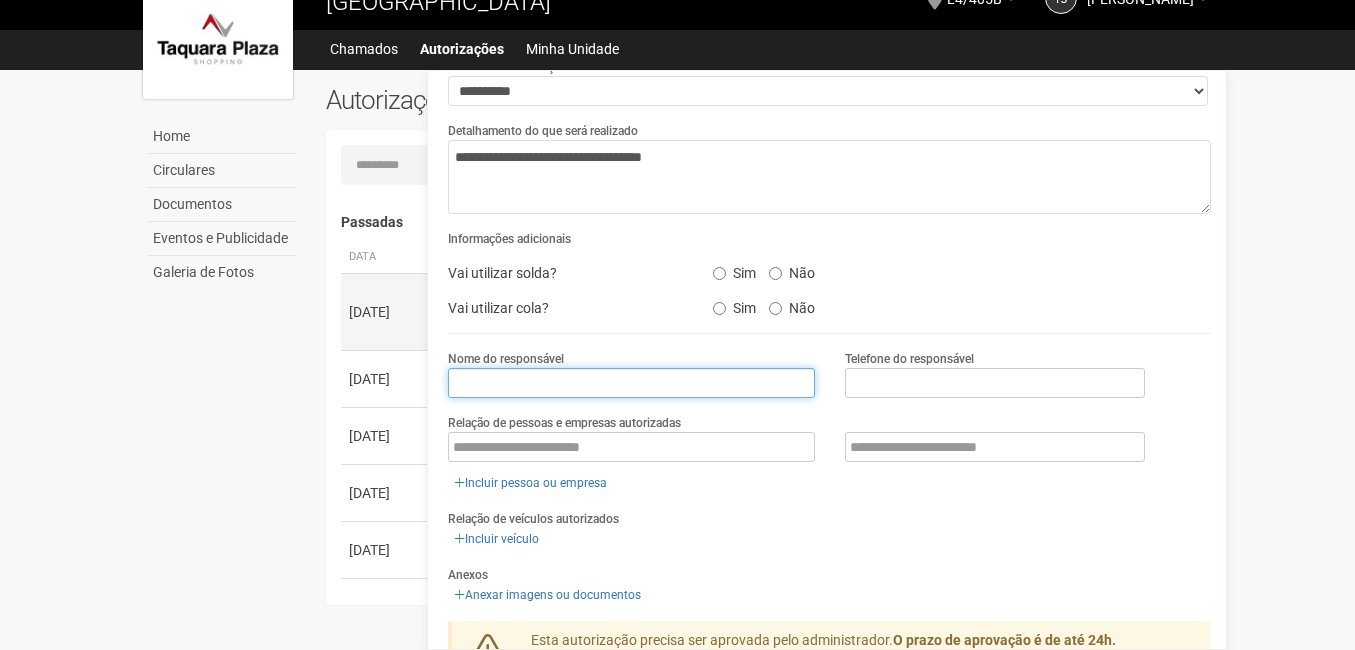 type on "*" 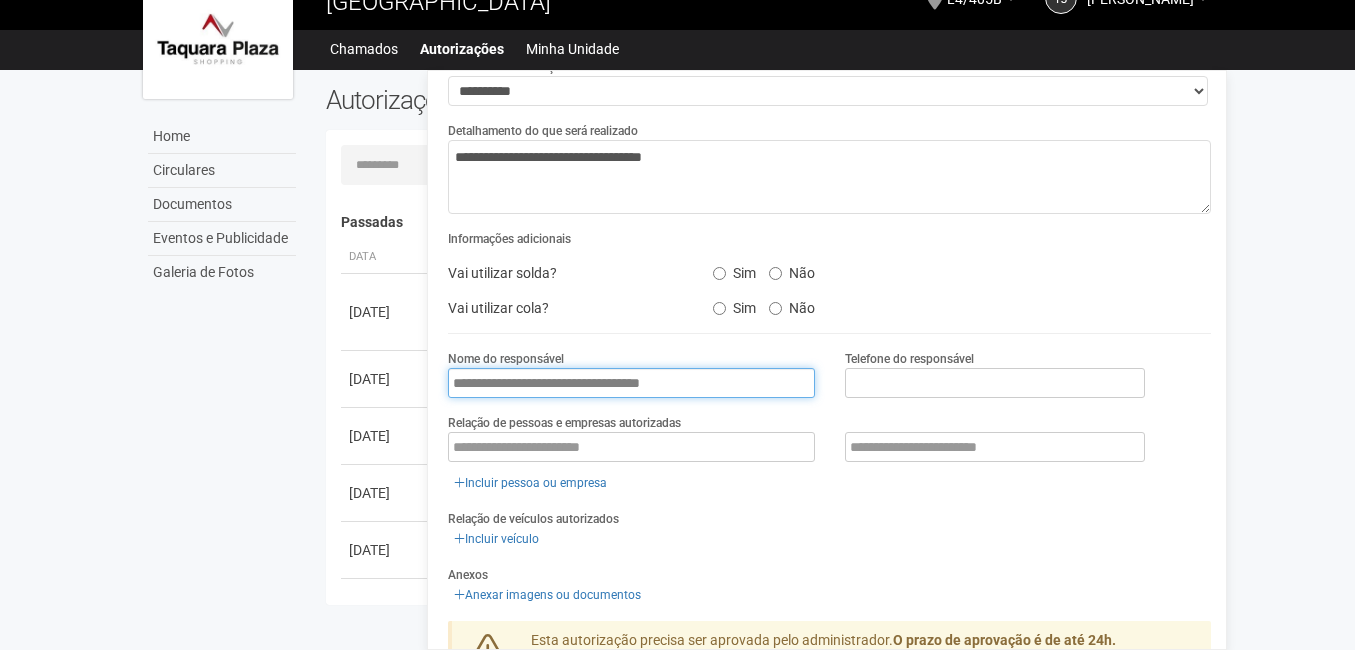 type on "**********" 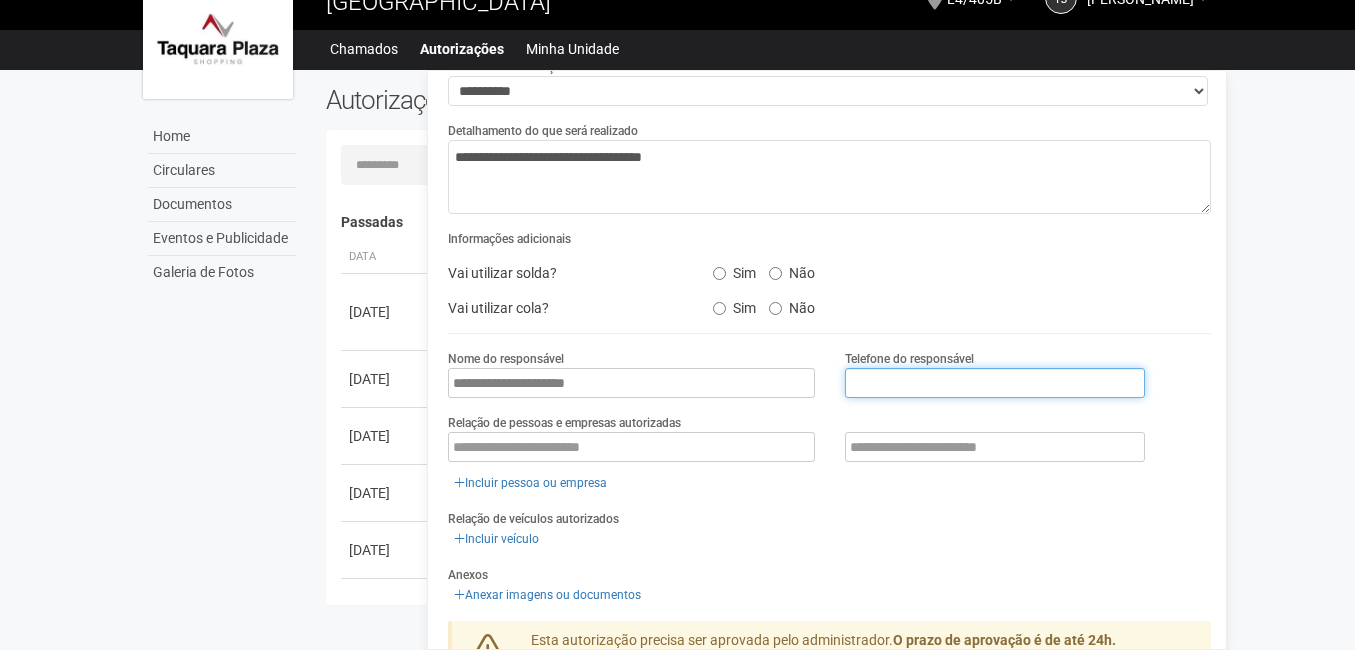type on "**********" 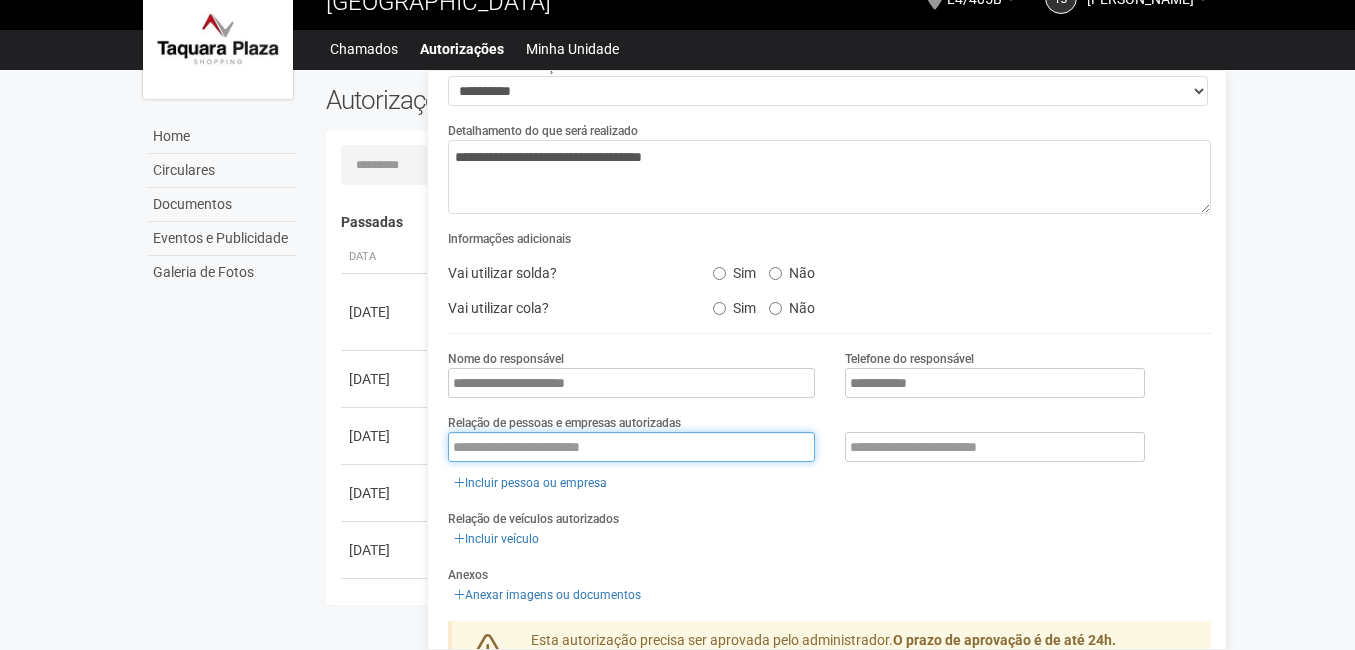 type on "**********" 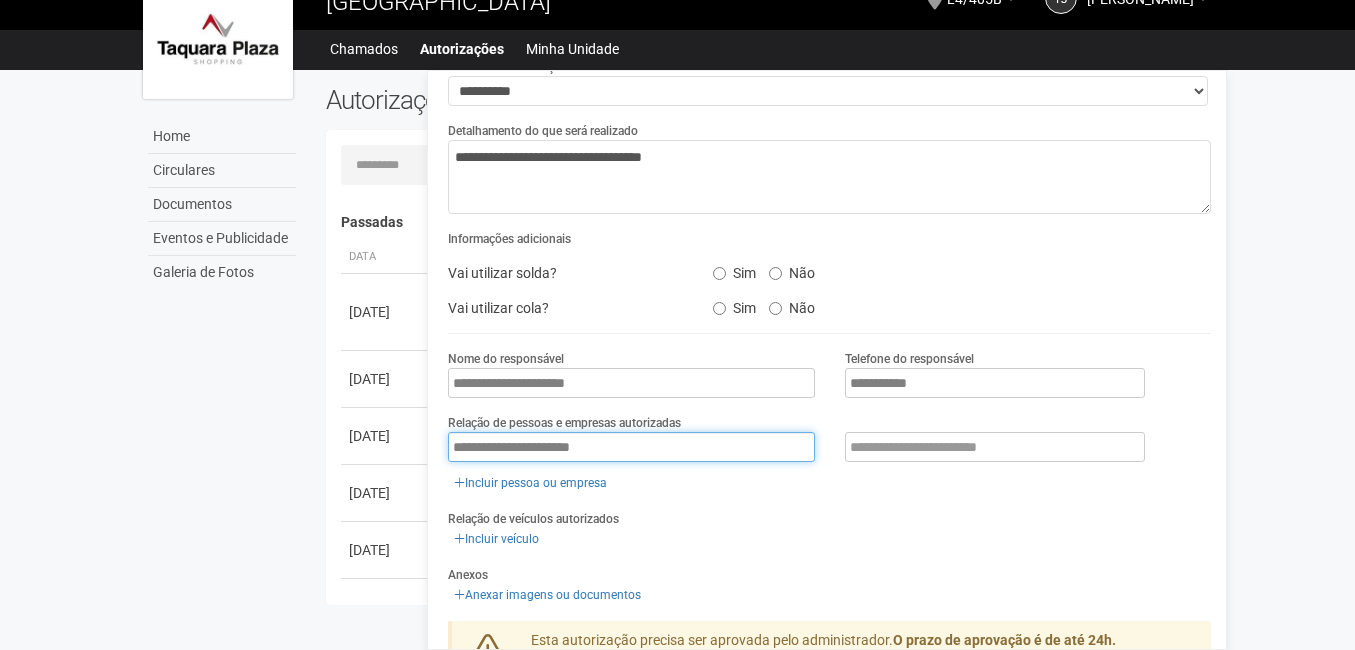 drag, startPoint x: 703, startPoint y: 455, endPoint x: 433, endPoint y: 428, distance: 271.34665 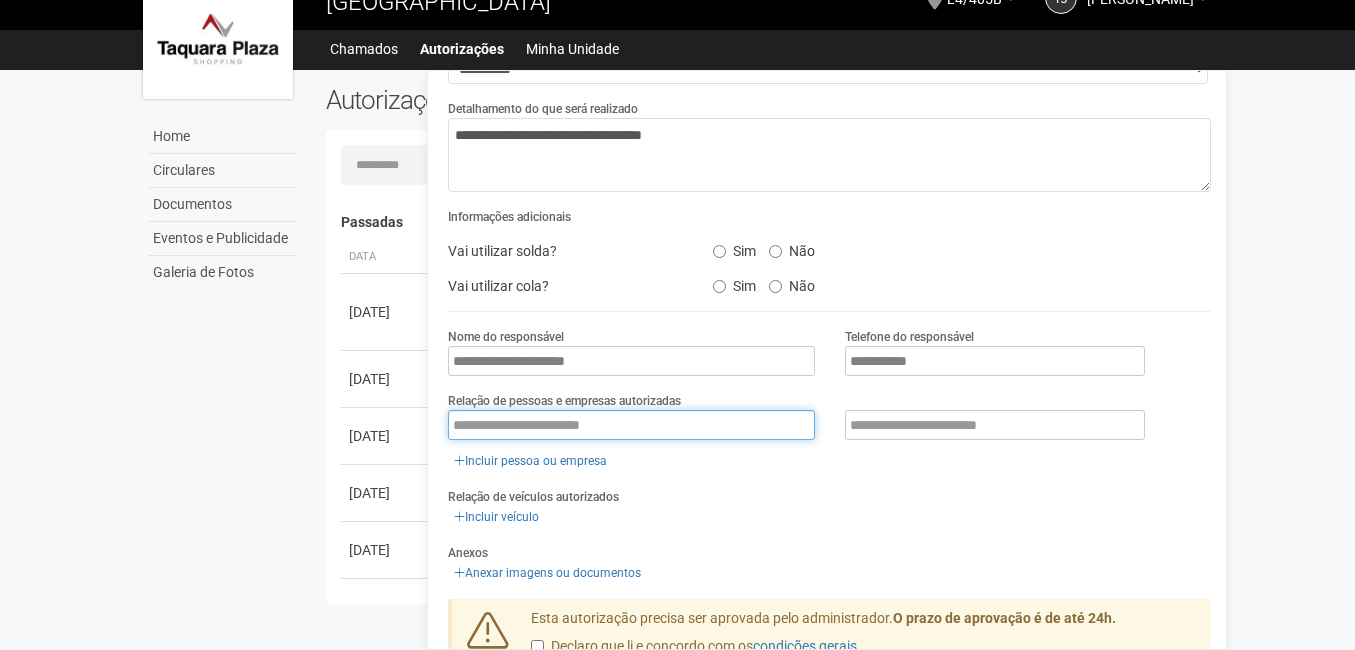 scroll, scrollTop: 167, scrollLeft: 0, axis: vertical 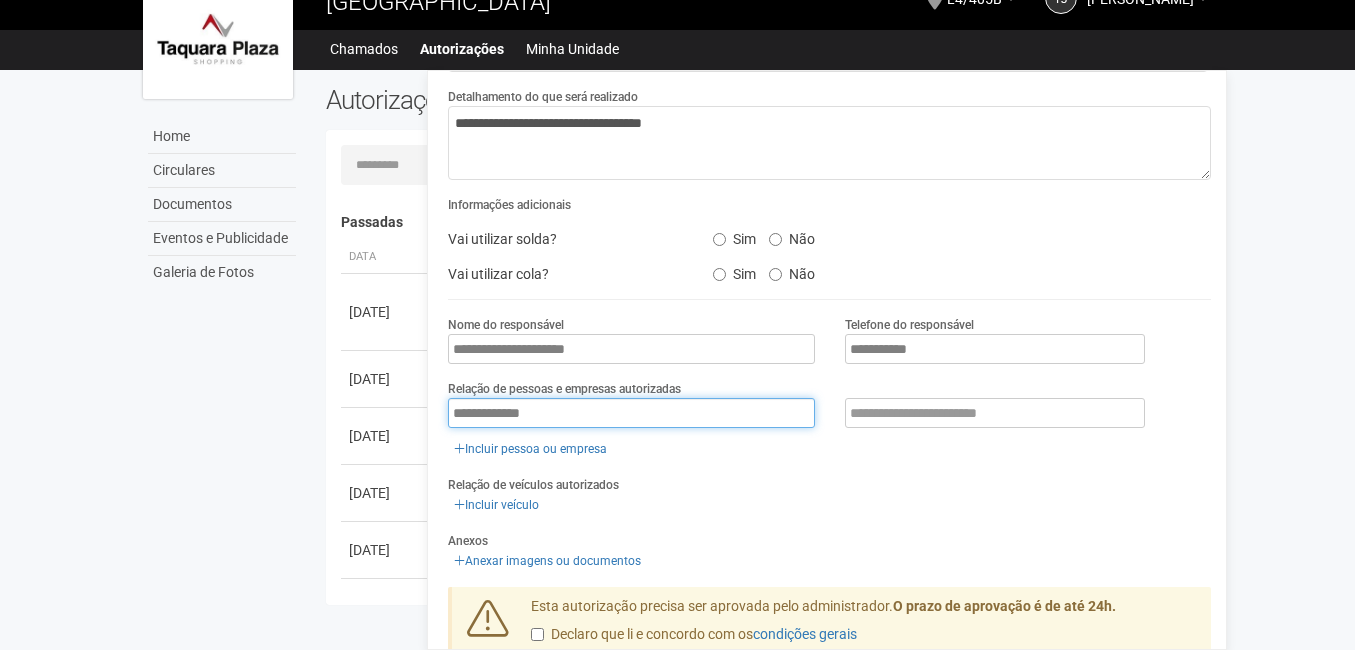 type on "**********" 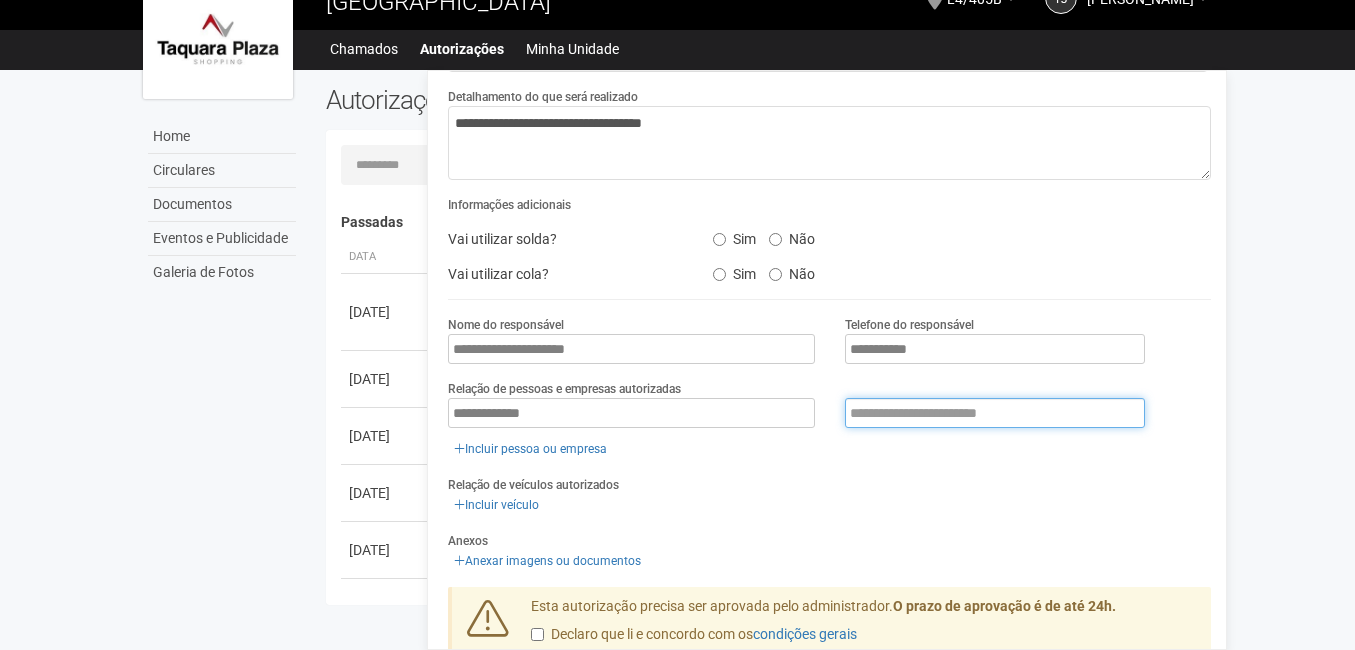 click at bounding box center [995, 413] 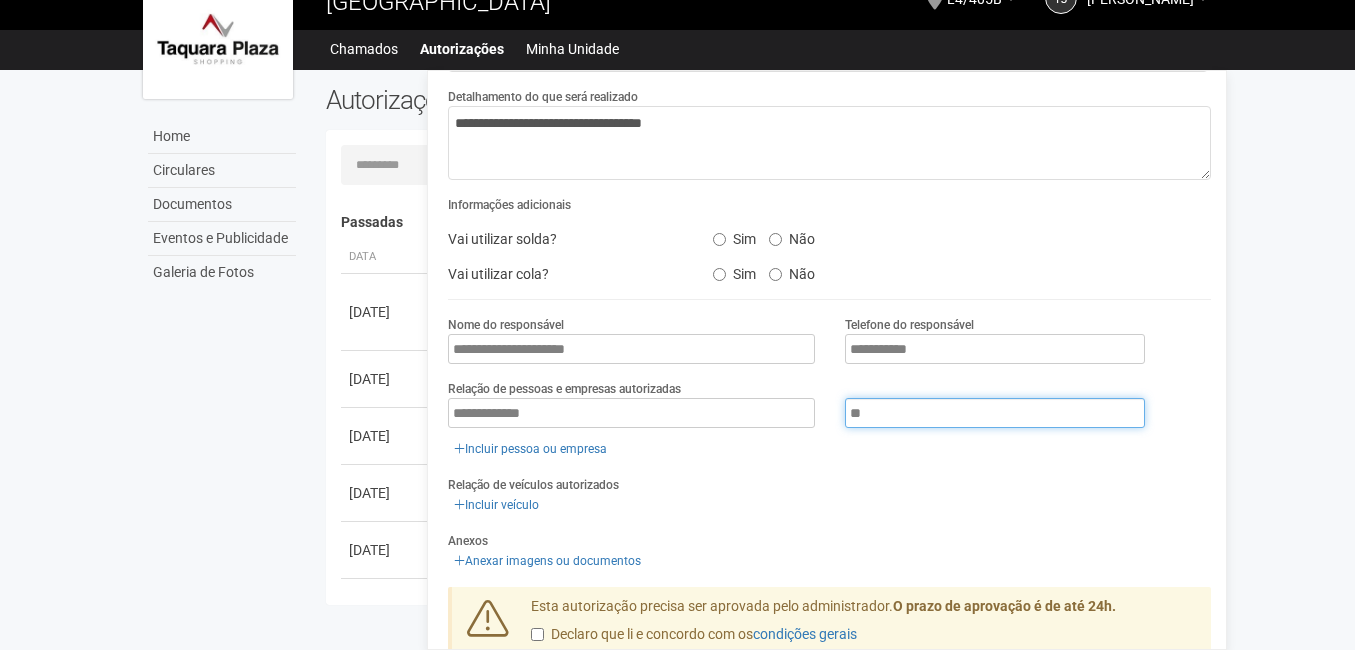 type on "*" 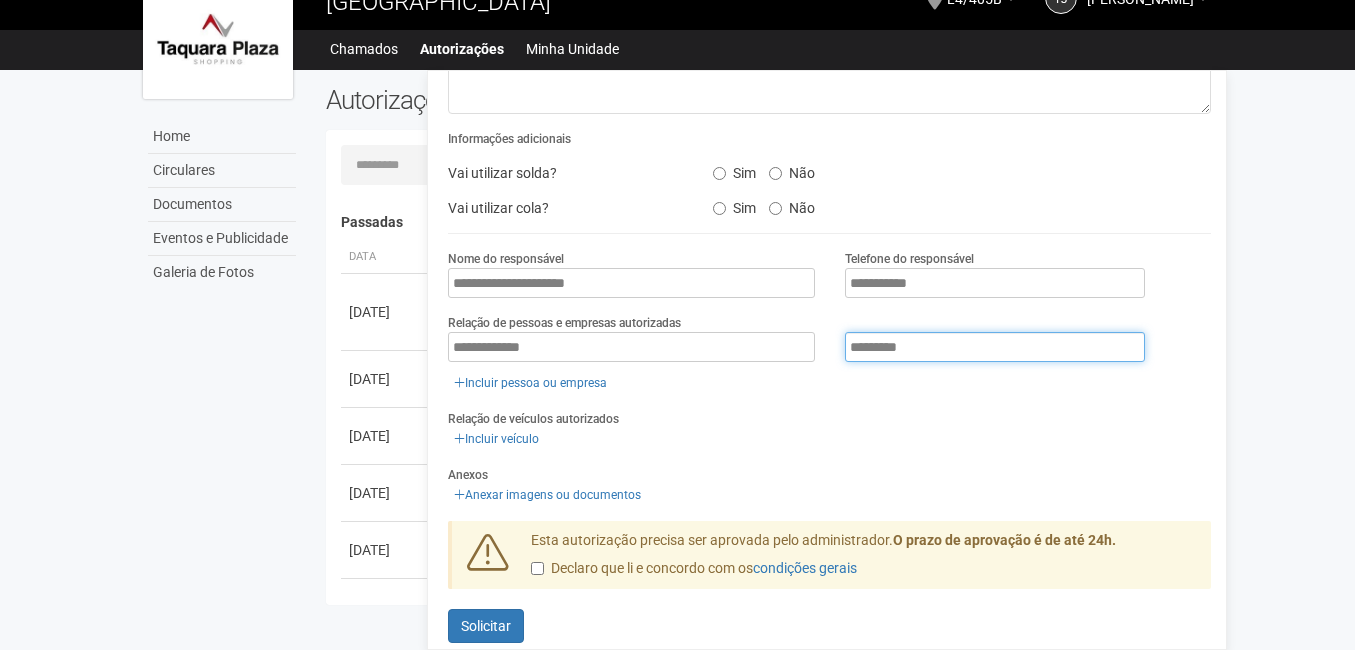scroll, scrollTop: 252, scrollLeft: 0, axis: vertical 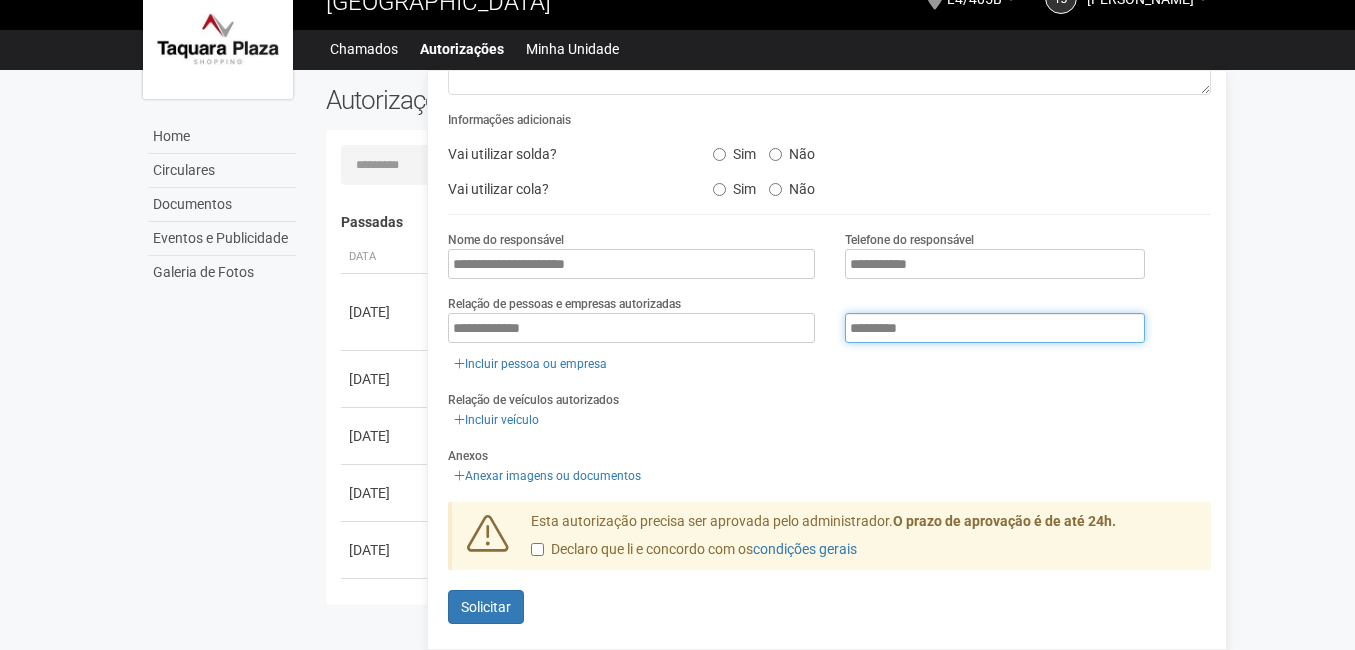 type on "*********" 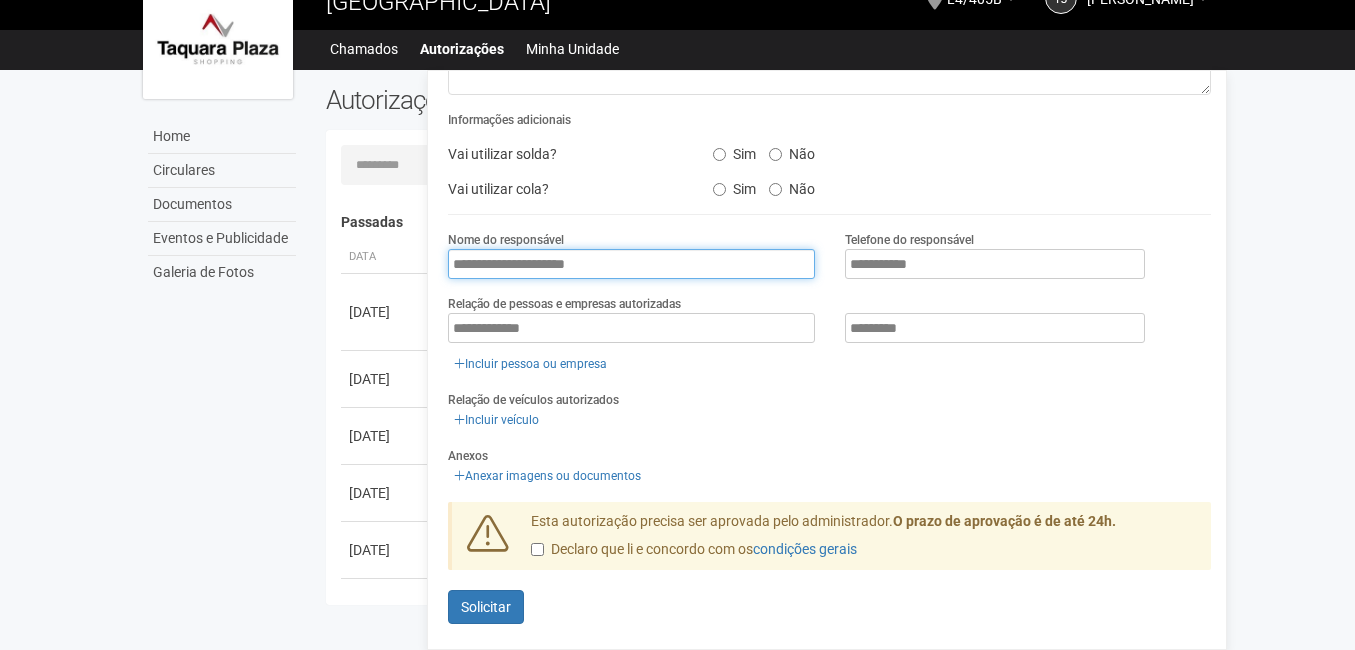 click on "**********" at bounding box center [631, 264] 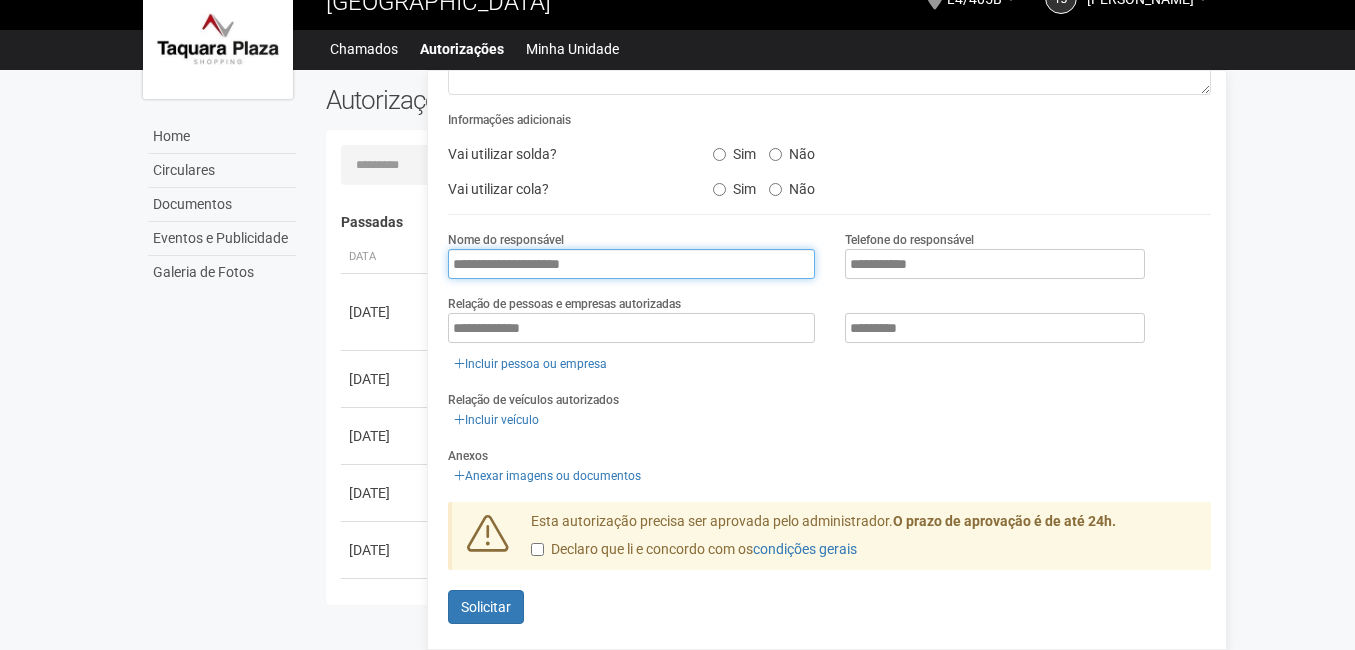 type on "**********" 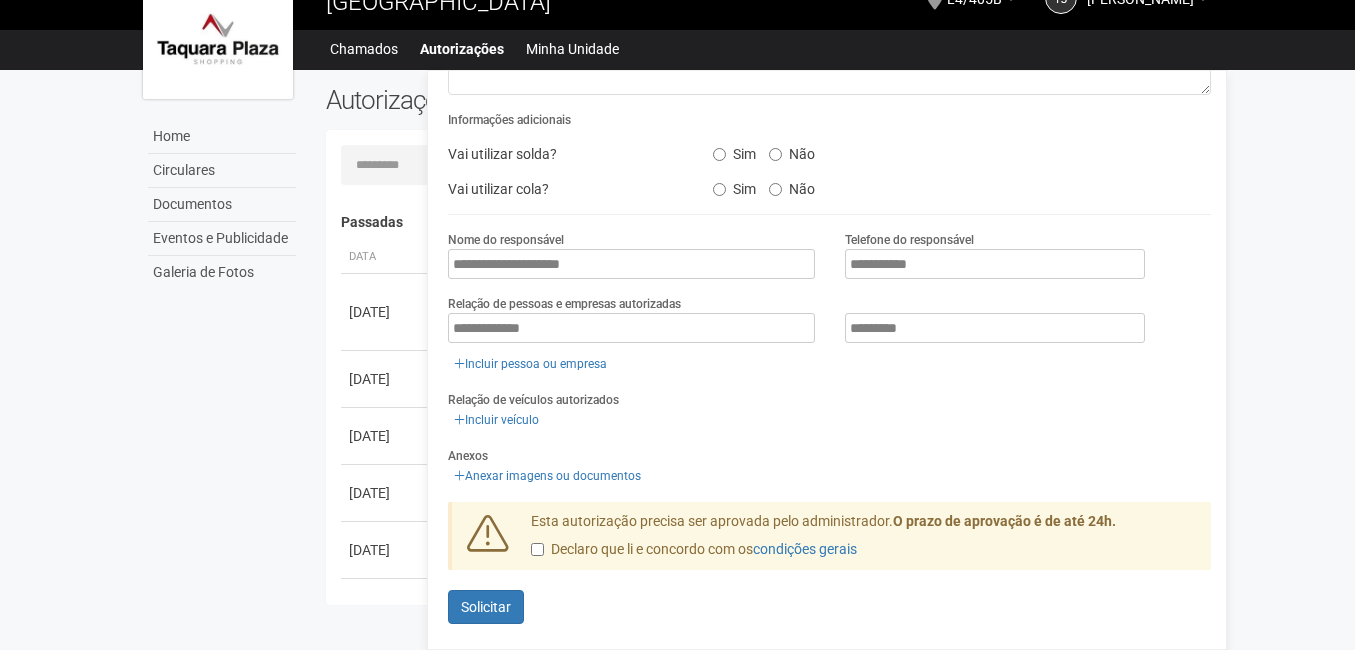 click on "Incluir veículo" at bounding box center (829, 420) 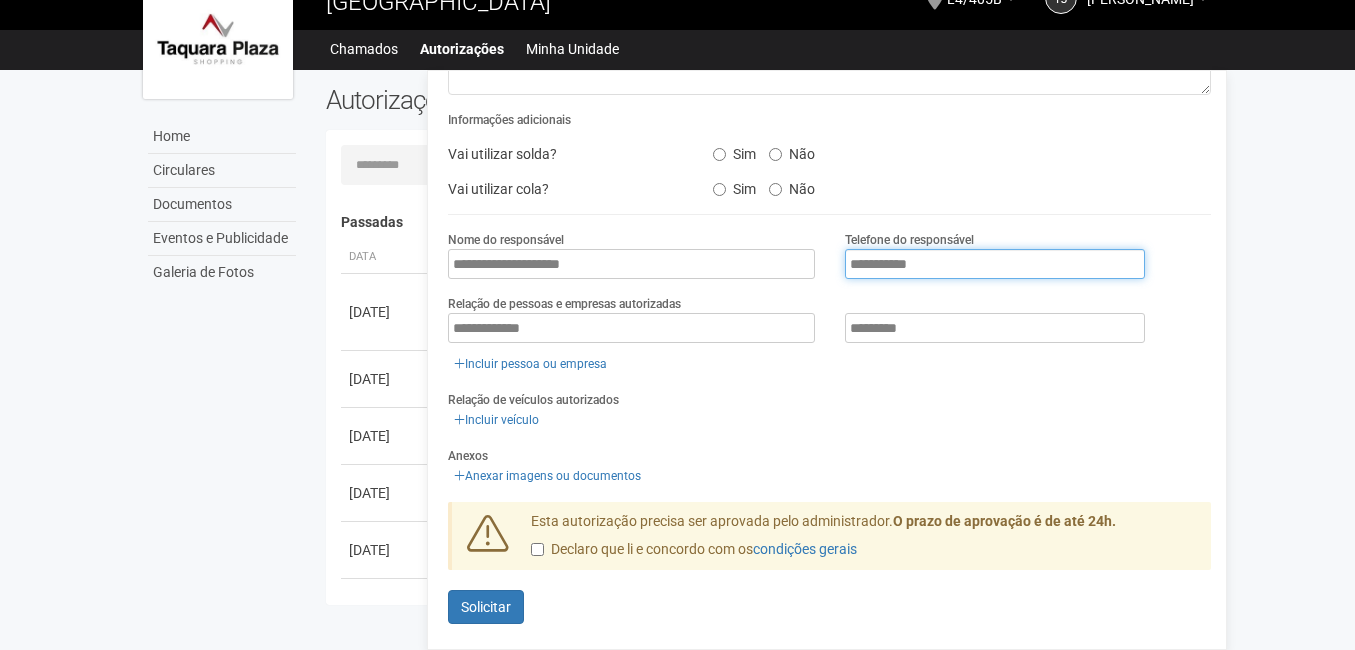 drag, startPoint x: 985, startPoint y: 249, endPoint x: 813, endPoint y: 253, distance: 172.04651 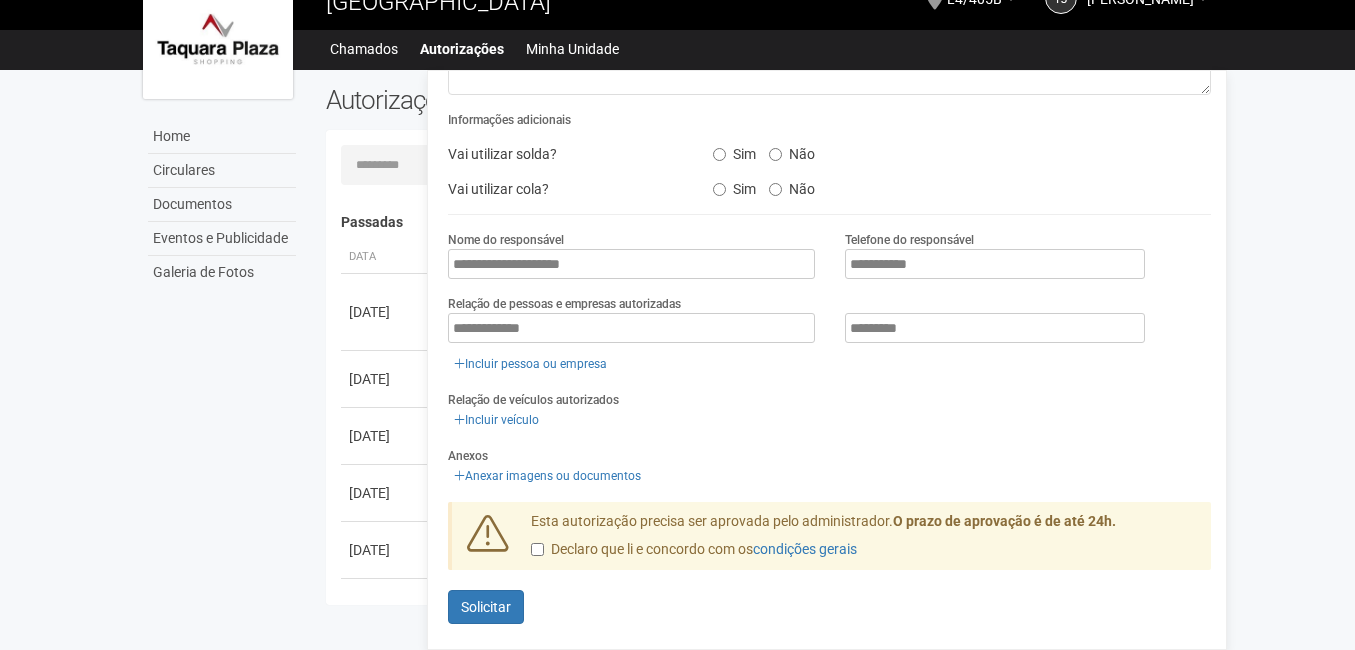 click on "Anexar imagens ou documentos" at bounding box center (829, 476) 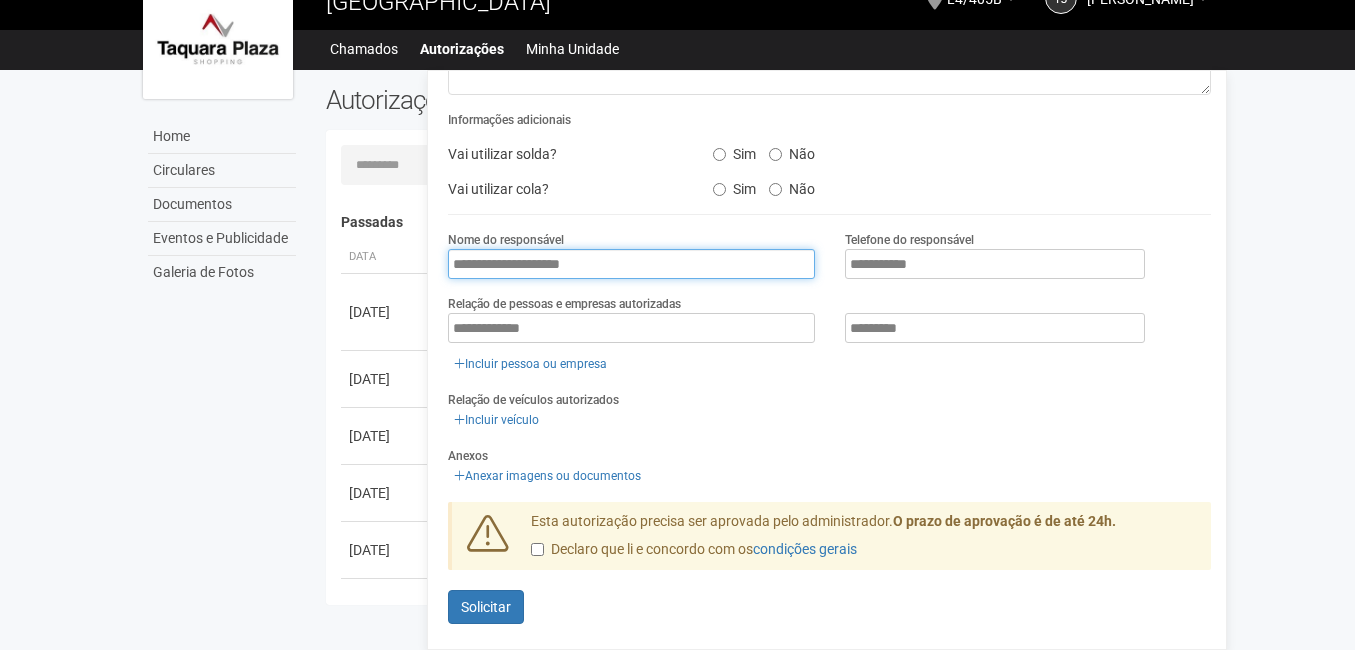 click on "**********" at bounding box center [631, 264] 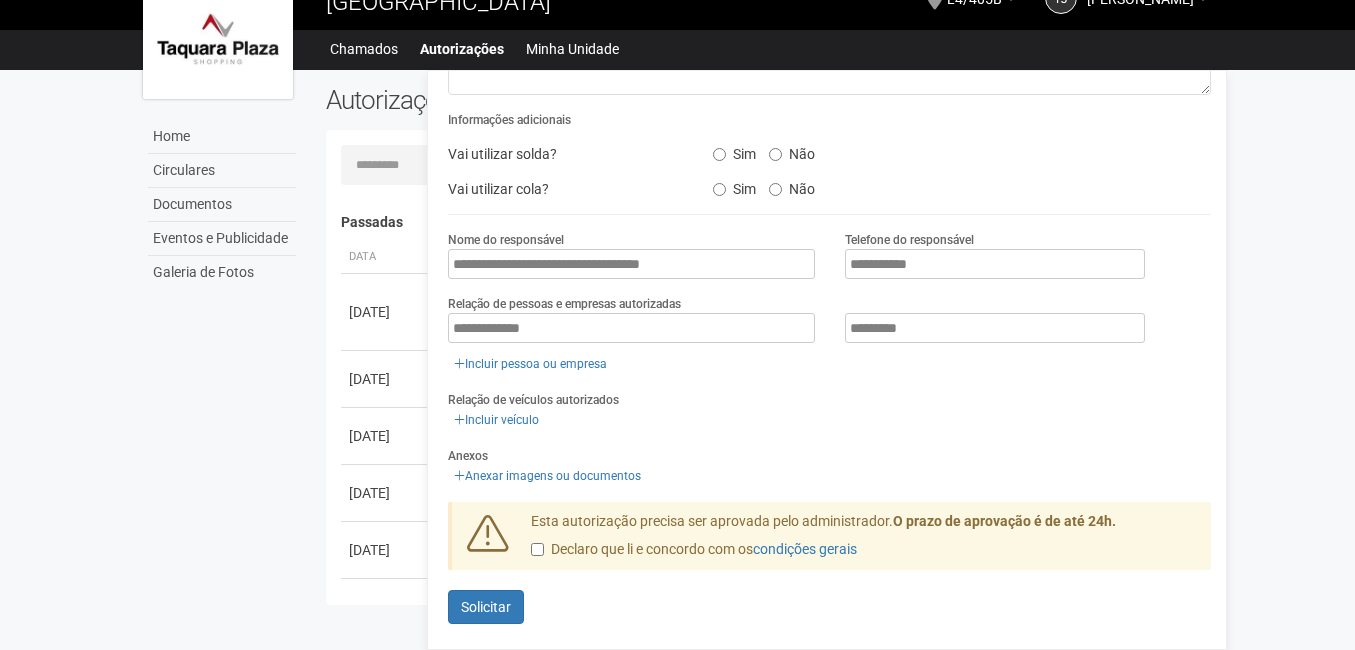 click on "Relação de veículos autorizados
Incluir veículo" at bounding box center [829, 410] 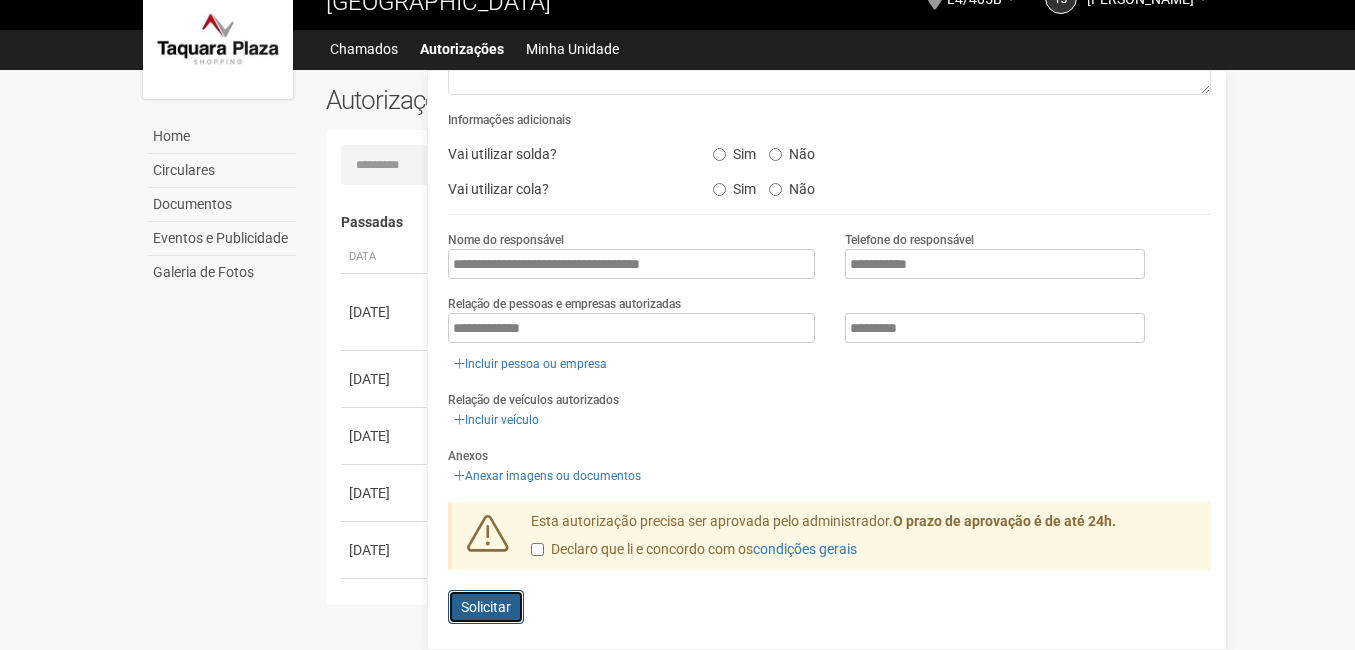 click on "Solicitar" at bounding box center [486, 607] 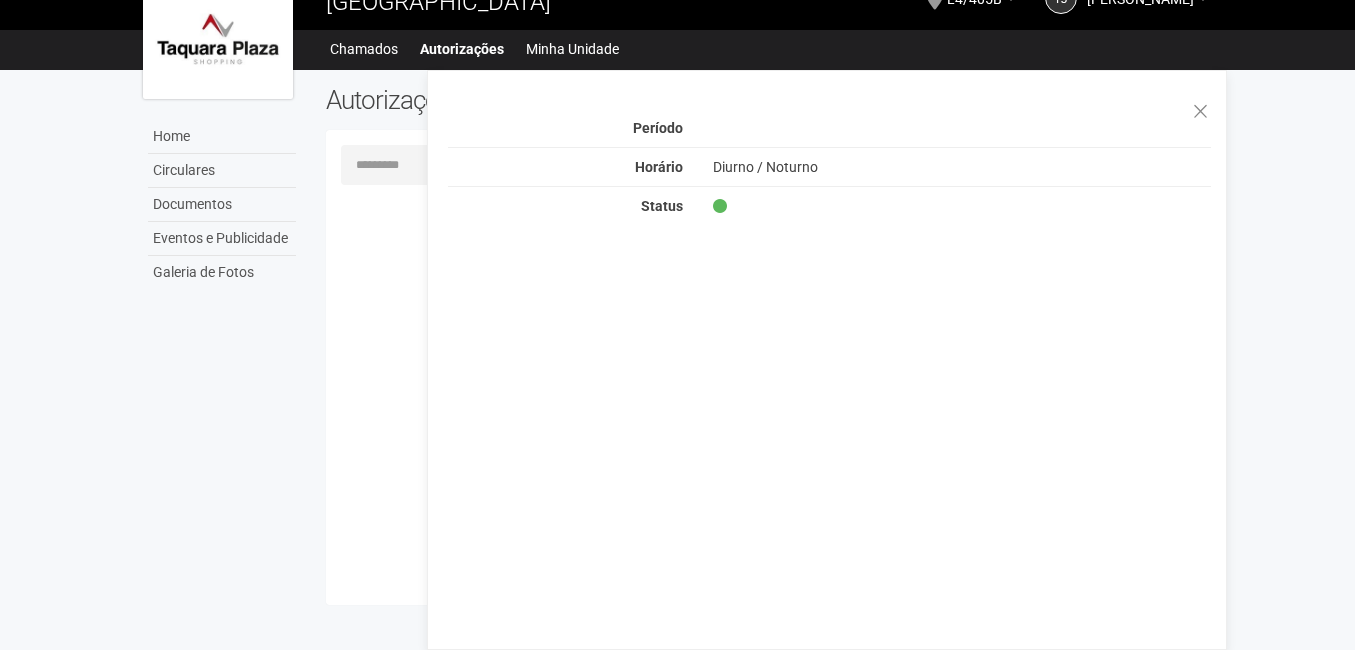 scroll, scrollTop: 0, scrollLeft: 0, axis: both 